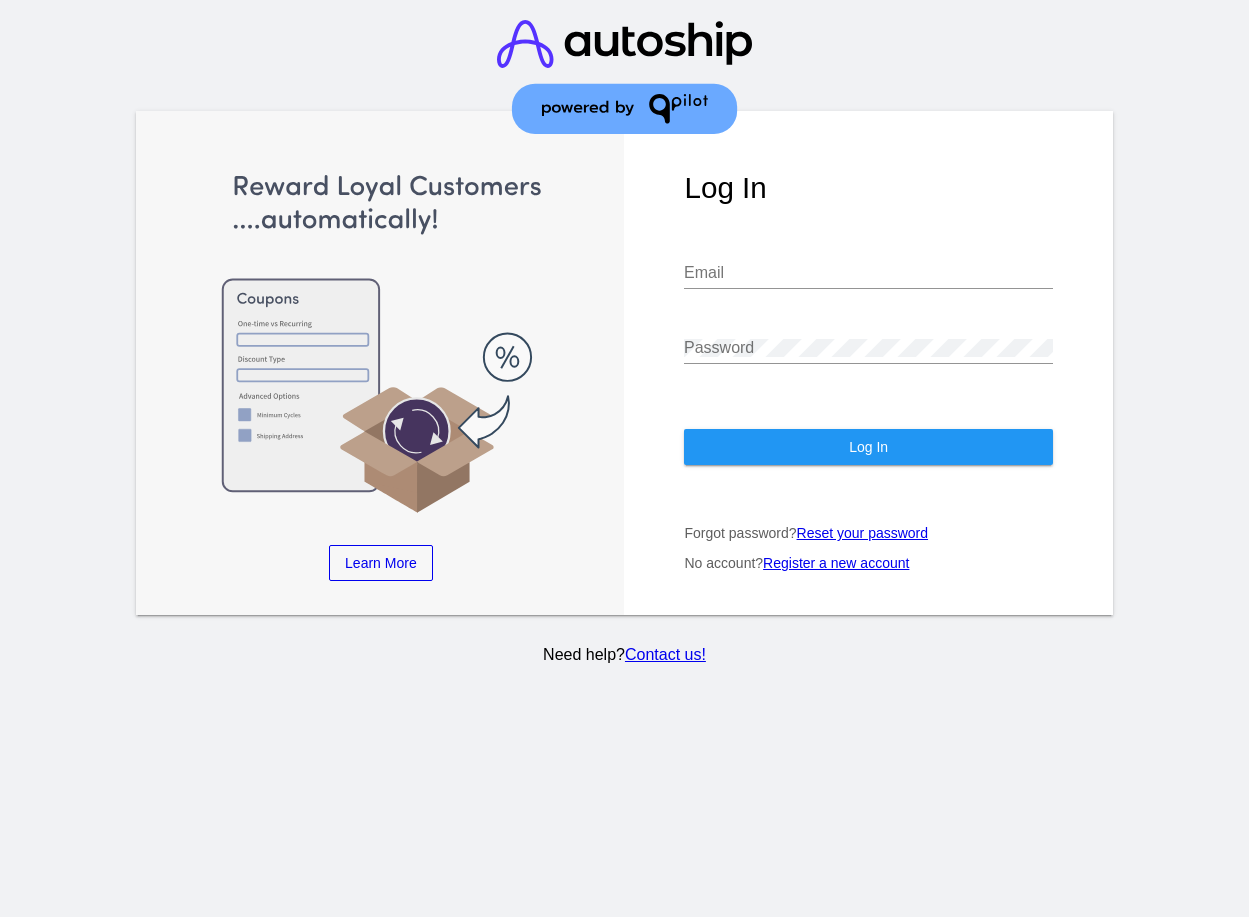 scroll, scrollTop: 0, scrollLeft: 0, axis: both 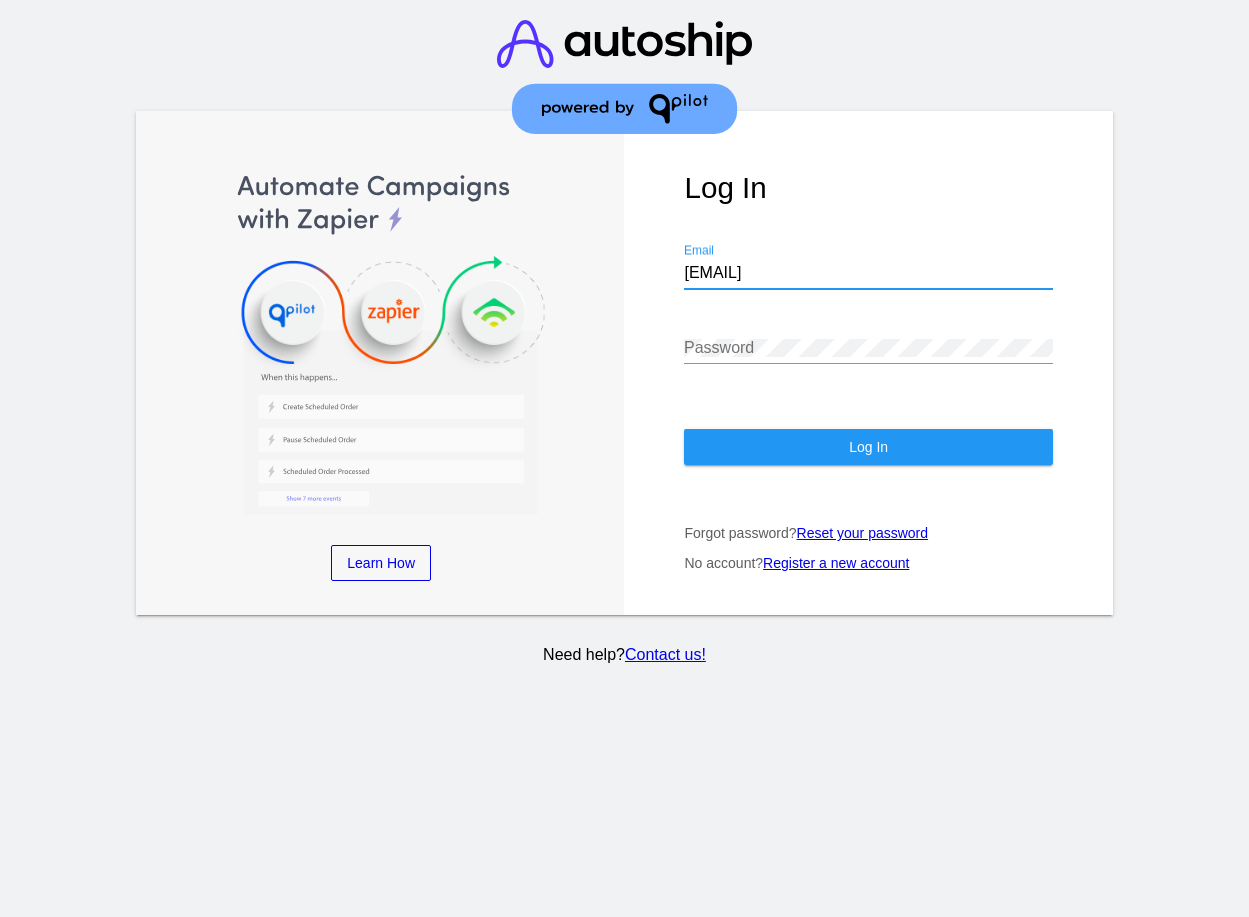 type on "[EMAIL]" 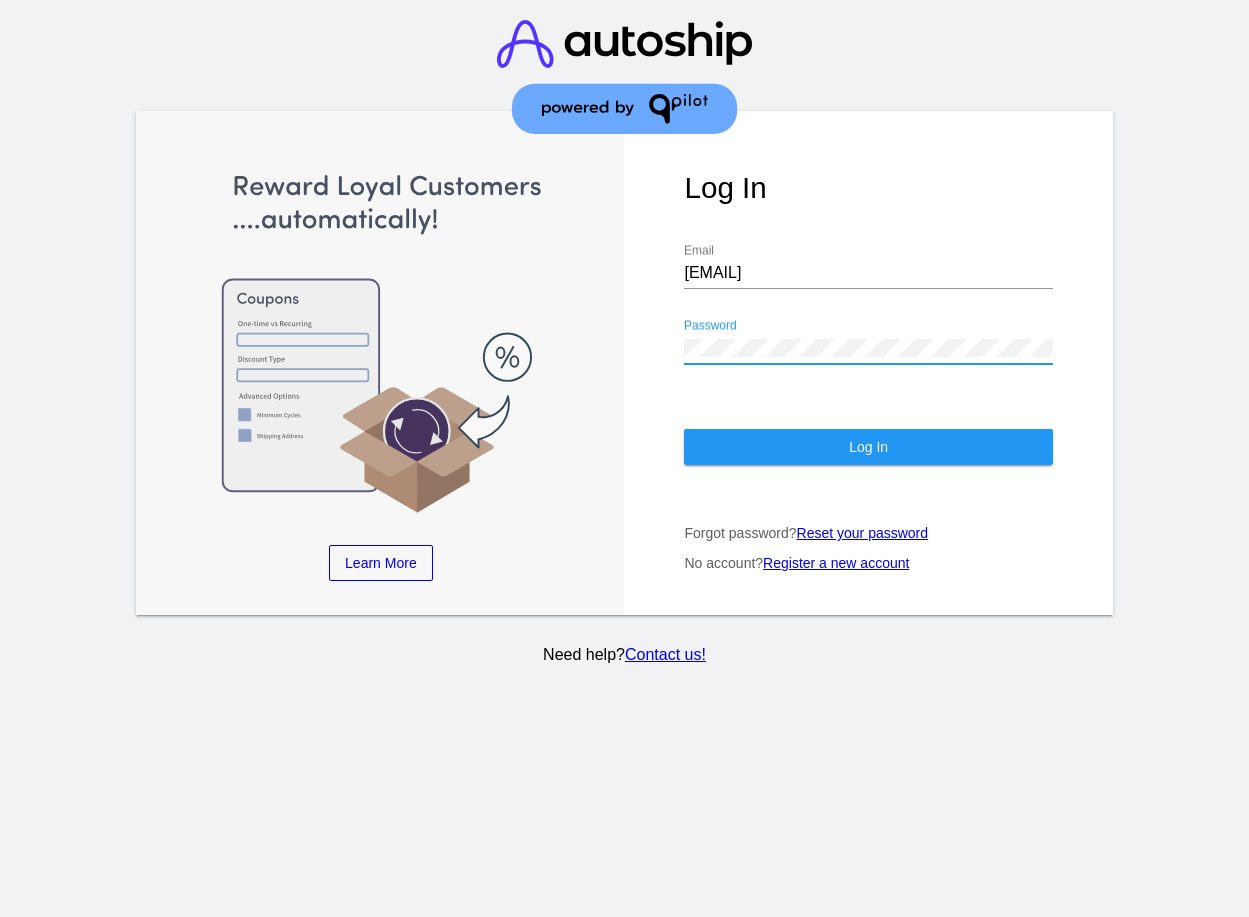 click on "Log In" 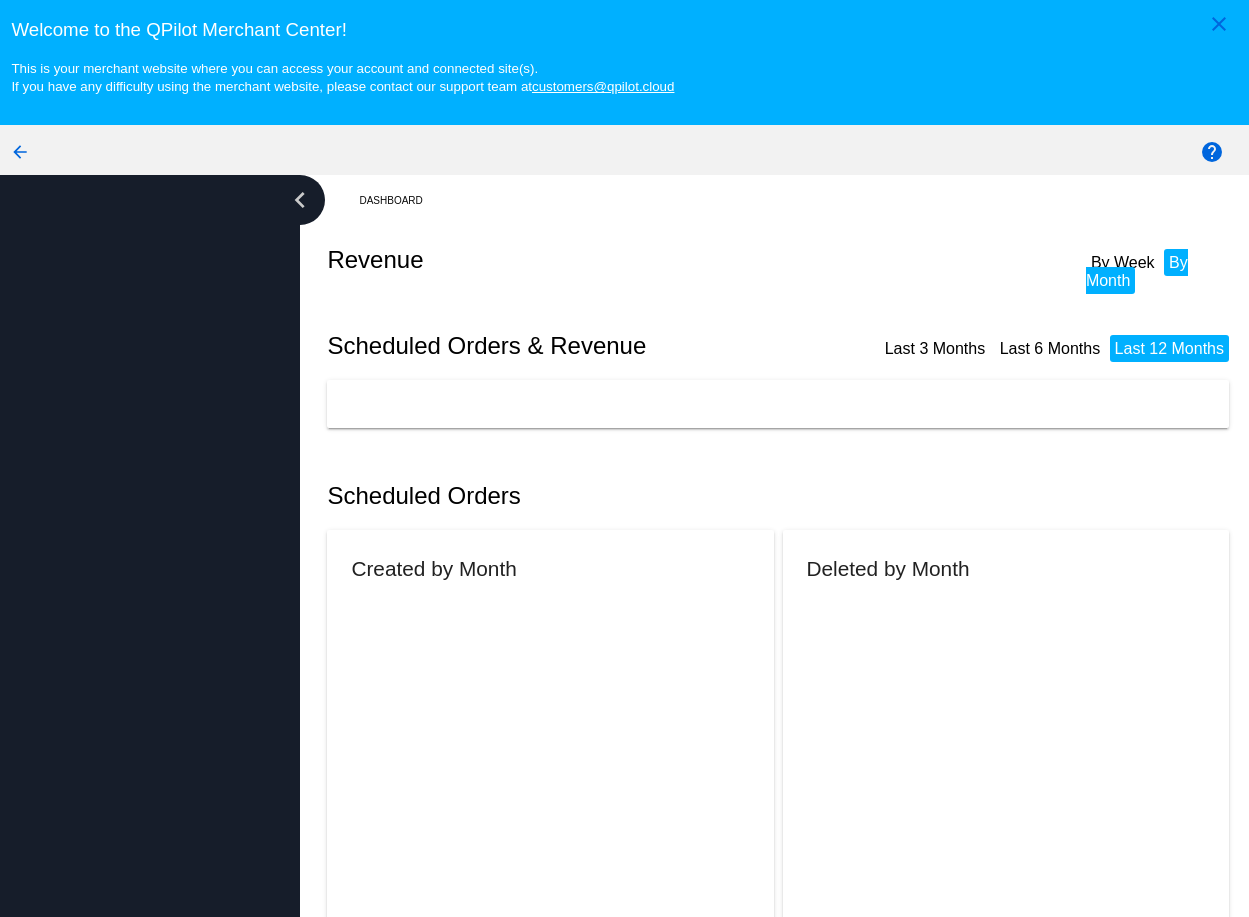 scroll, scrollTop: 0, scrollLeft: 0, axis: both 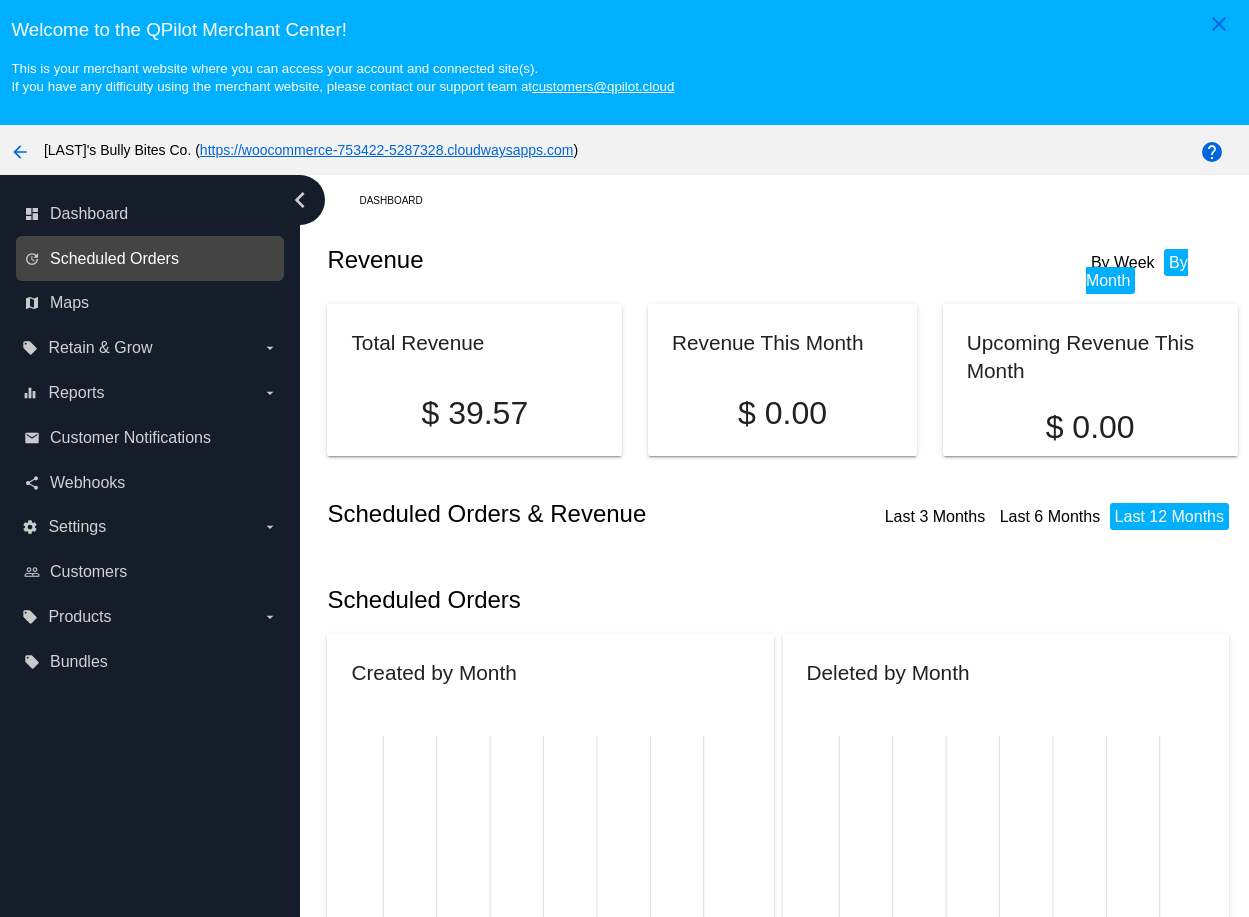click on "Scheduled Orders" at bounding box center (114, 259) 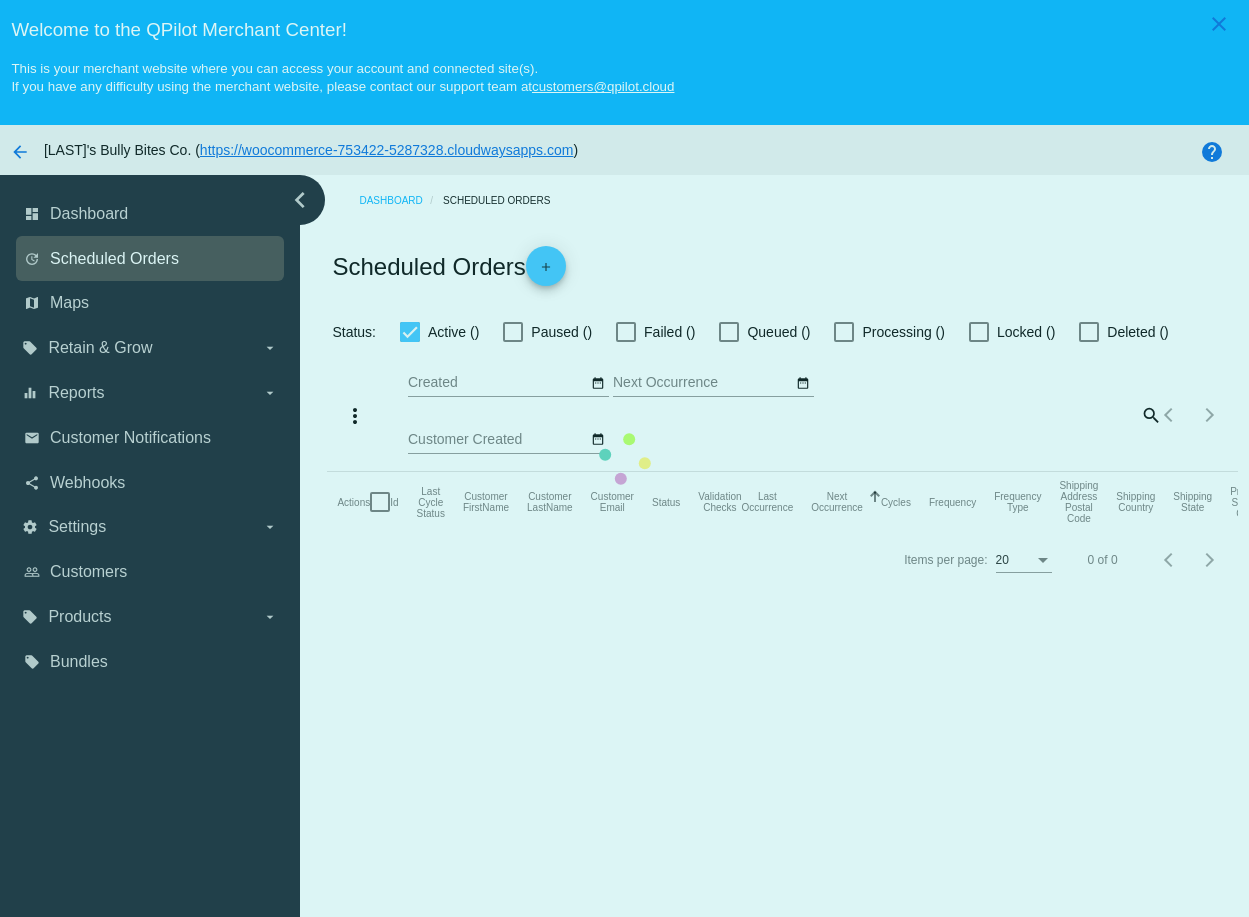 checkbox on "true" 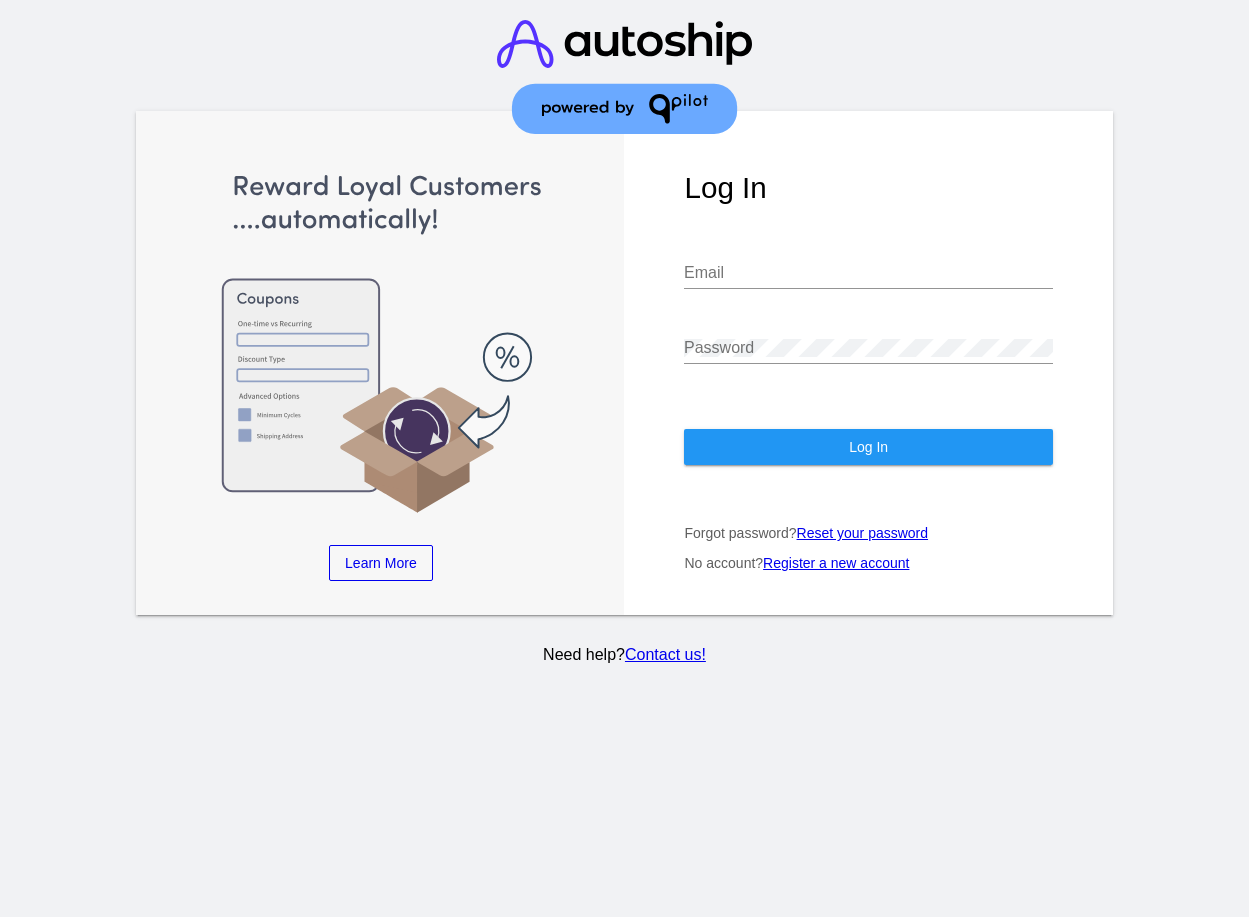scroll, scrollTop: 0, scrollLeft: 0, axis: both 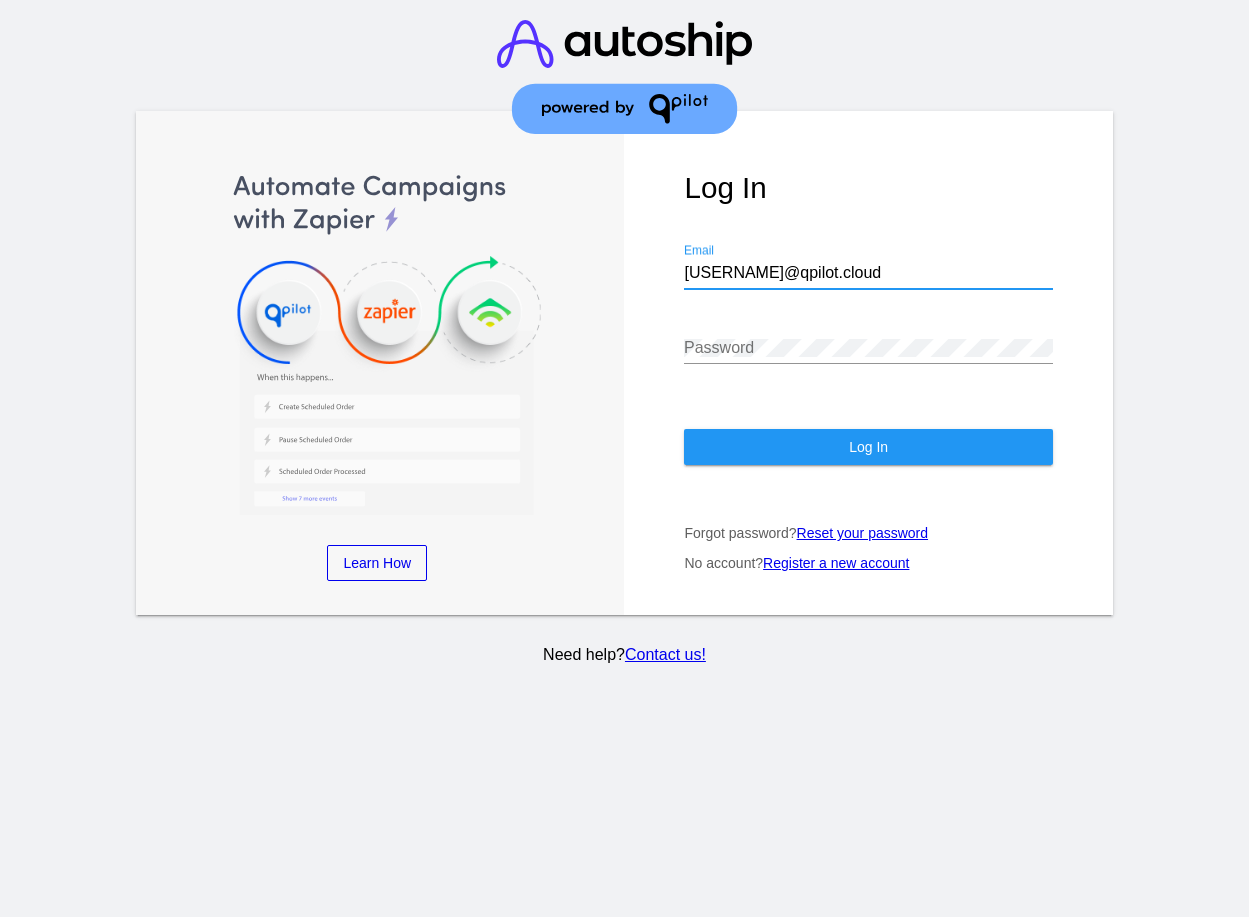 type on "[USERNAME]@qpilot.cloud" 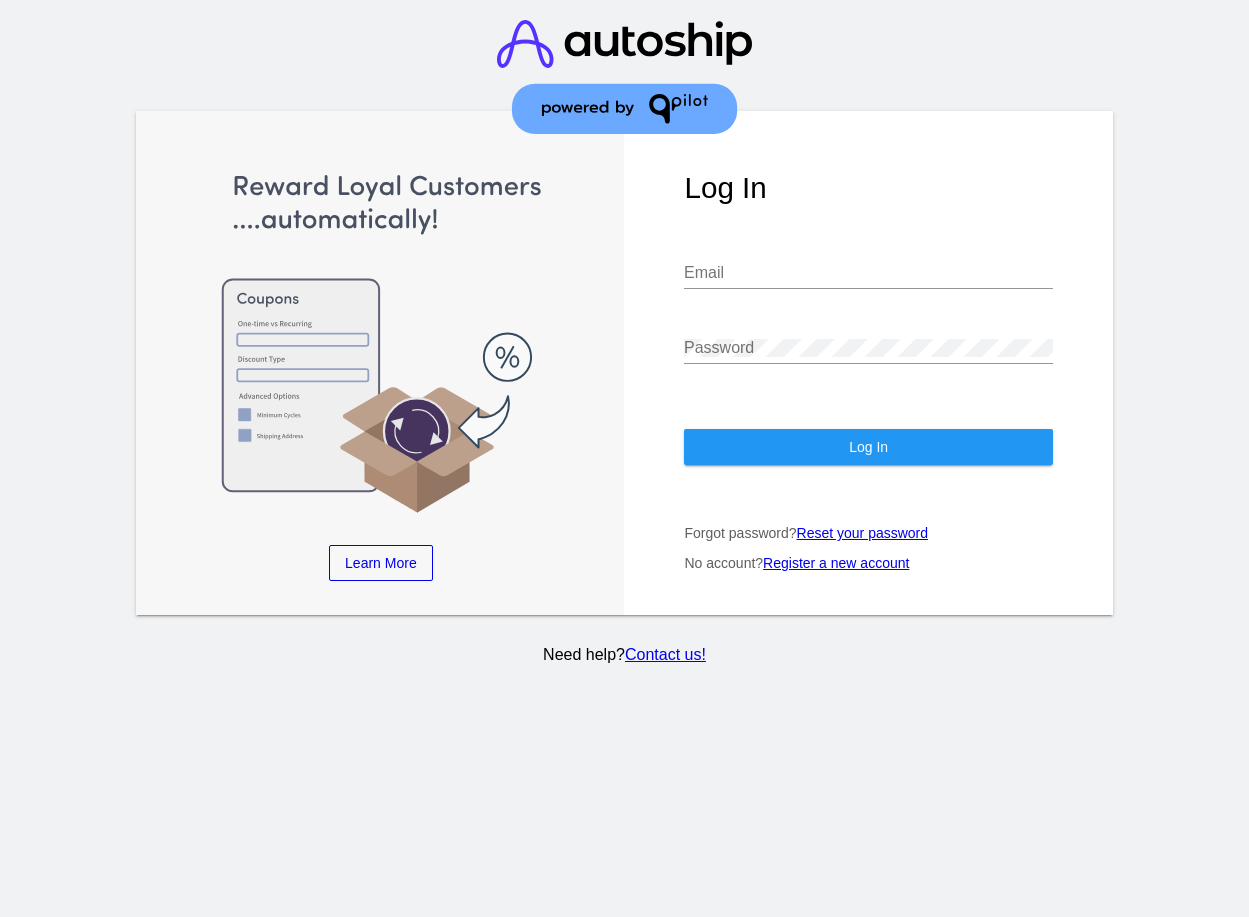 scroll, scrollTop: 0, scrollLeft: 0, axis: both 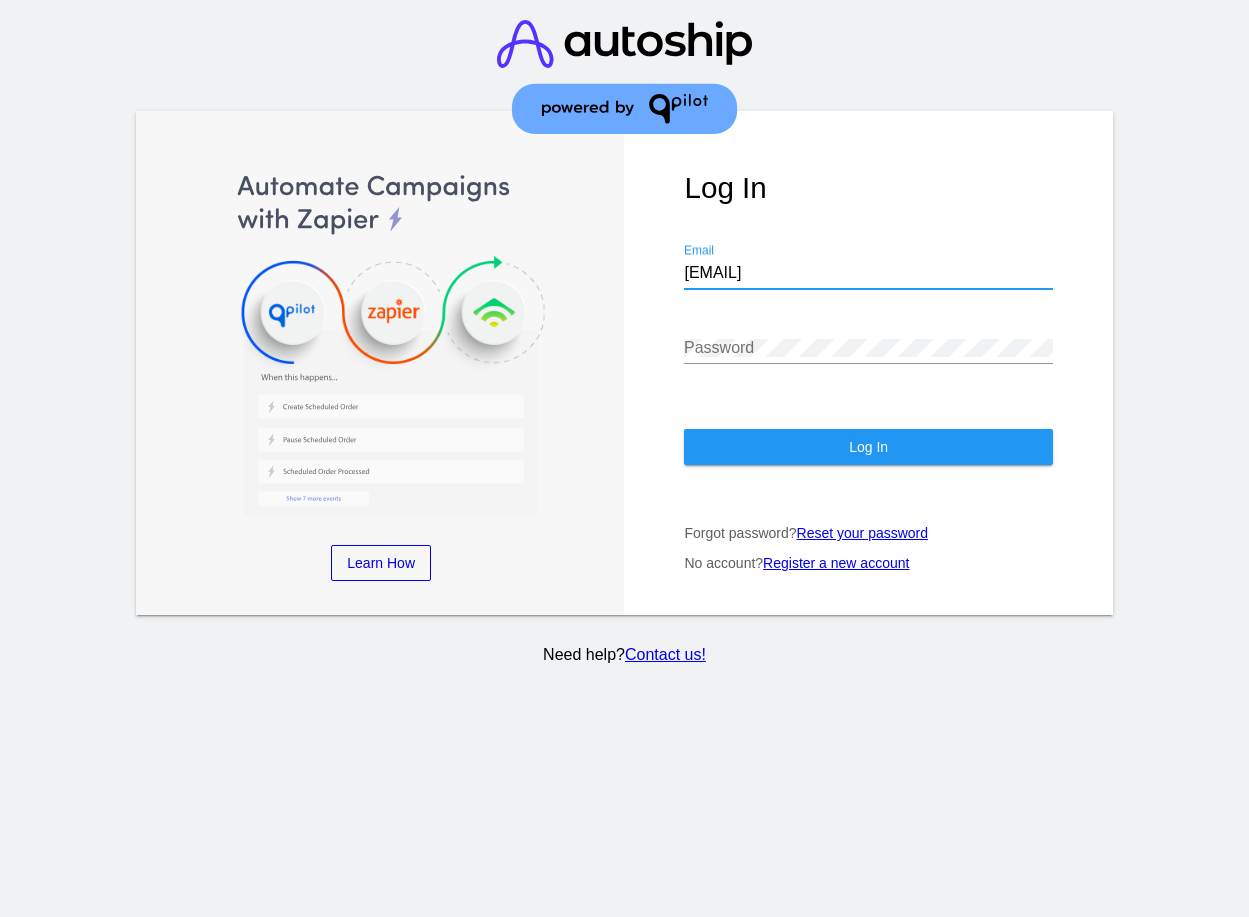 type on "[EMAIL]" 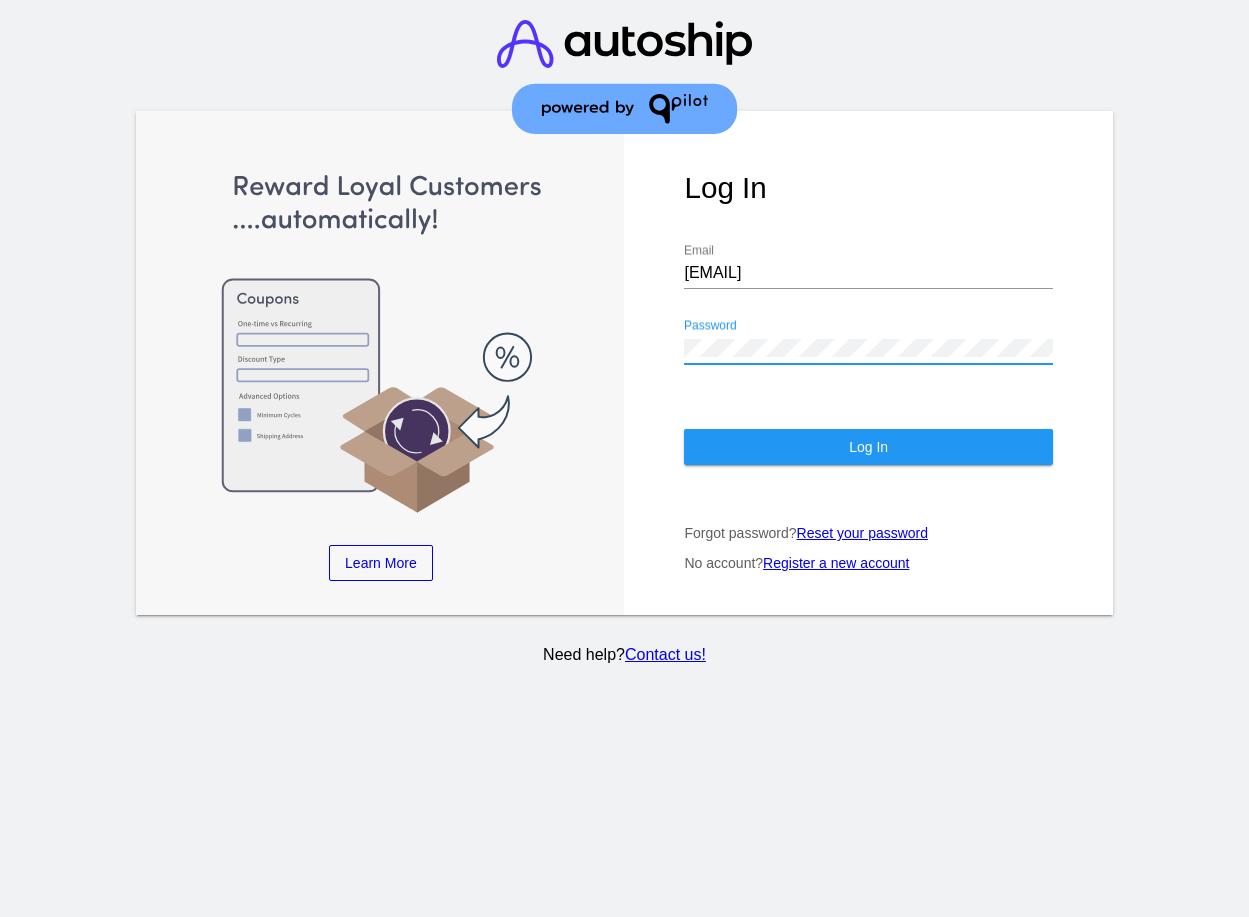 click on "Log In" 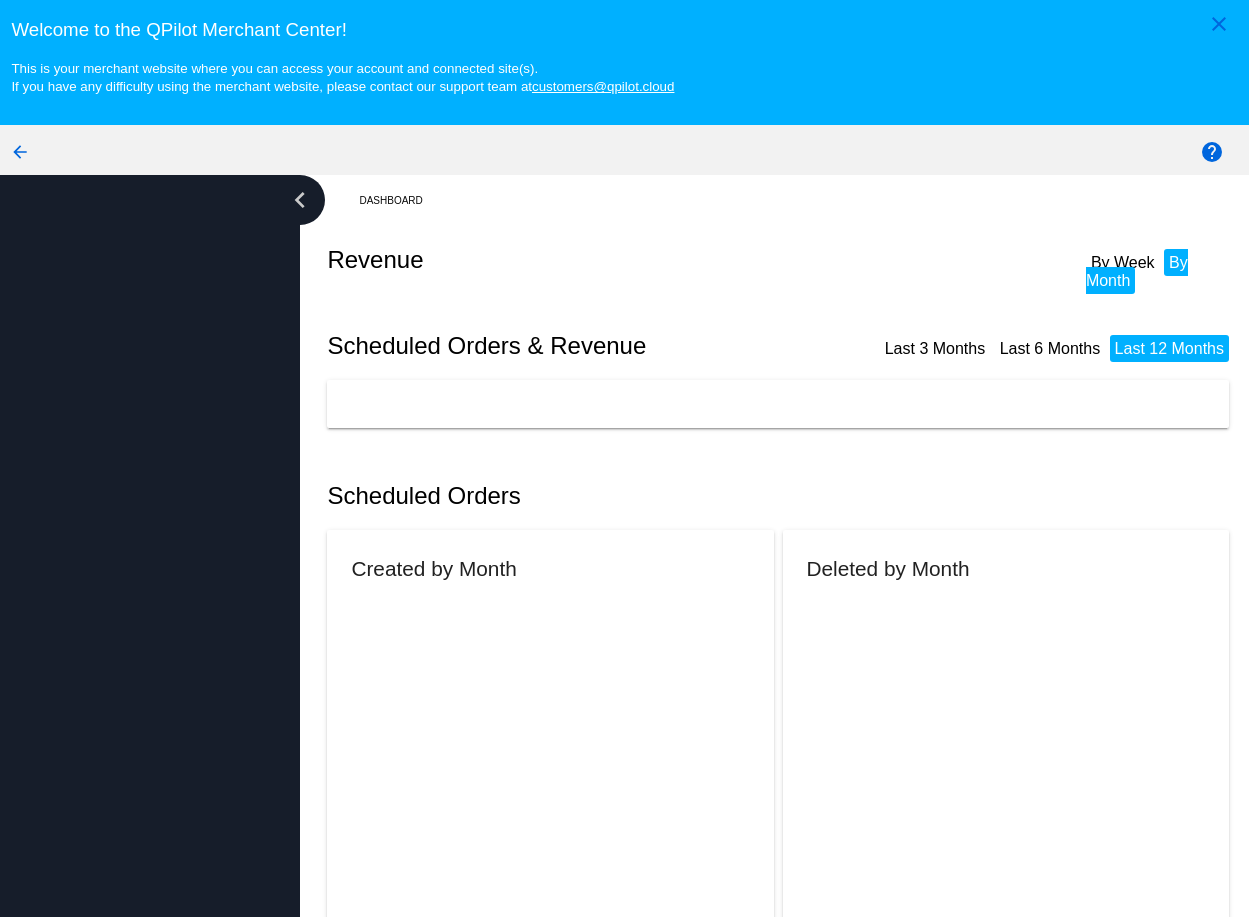 scroll, scrollTop: 0, scrollLeft: 0, axis: both 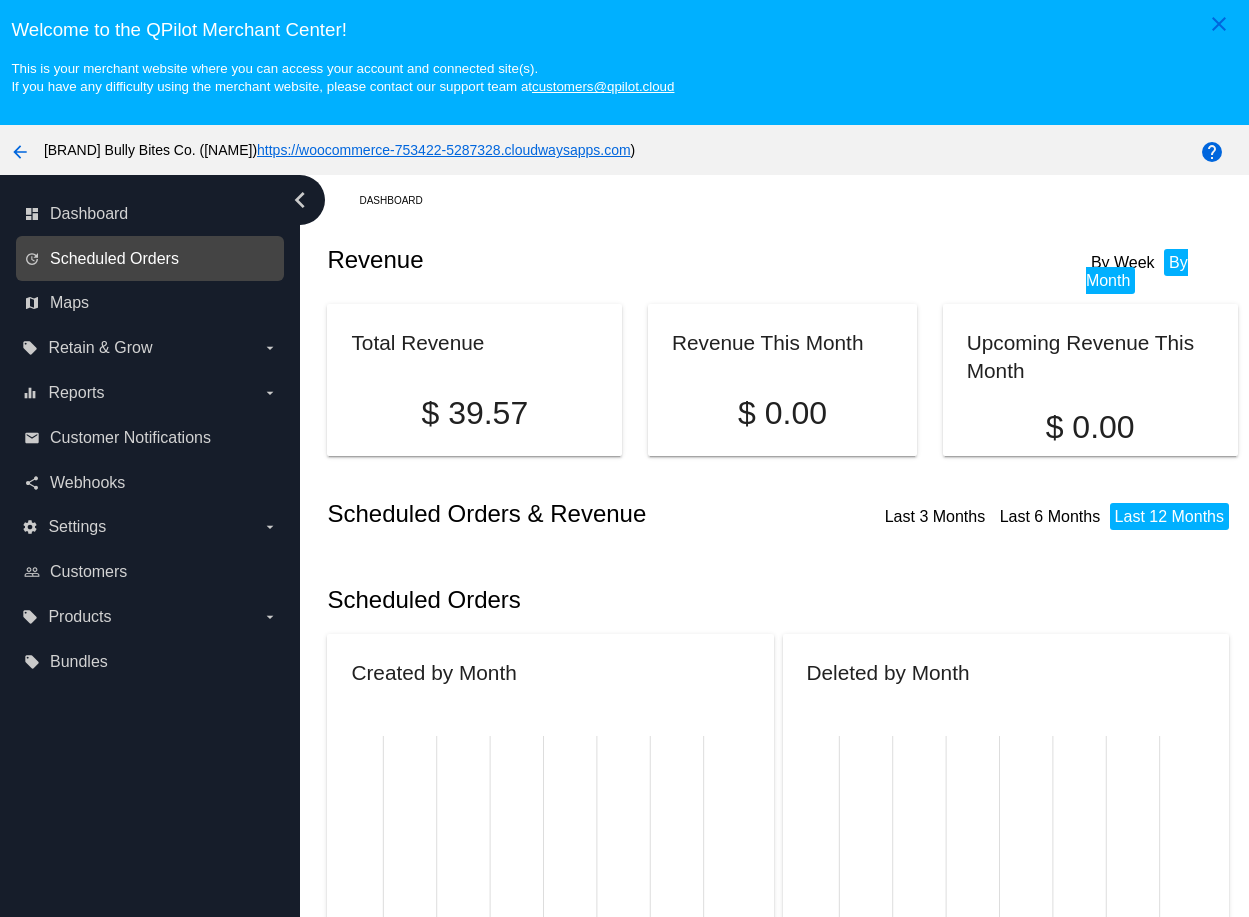 click on "Scheduled Orders" at bounding box center [114, 259] 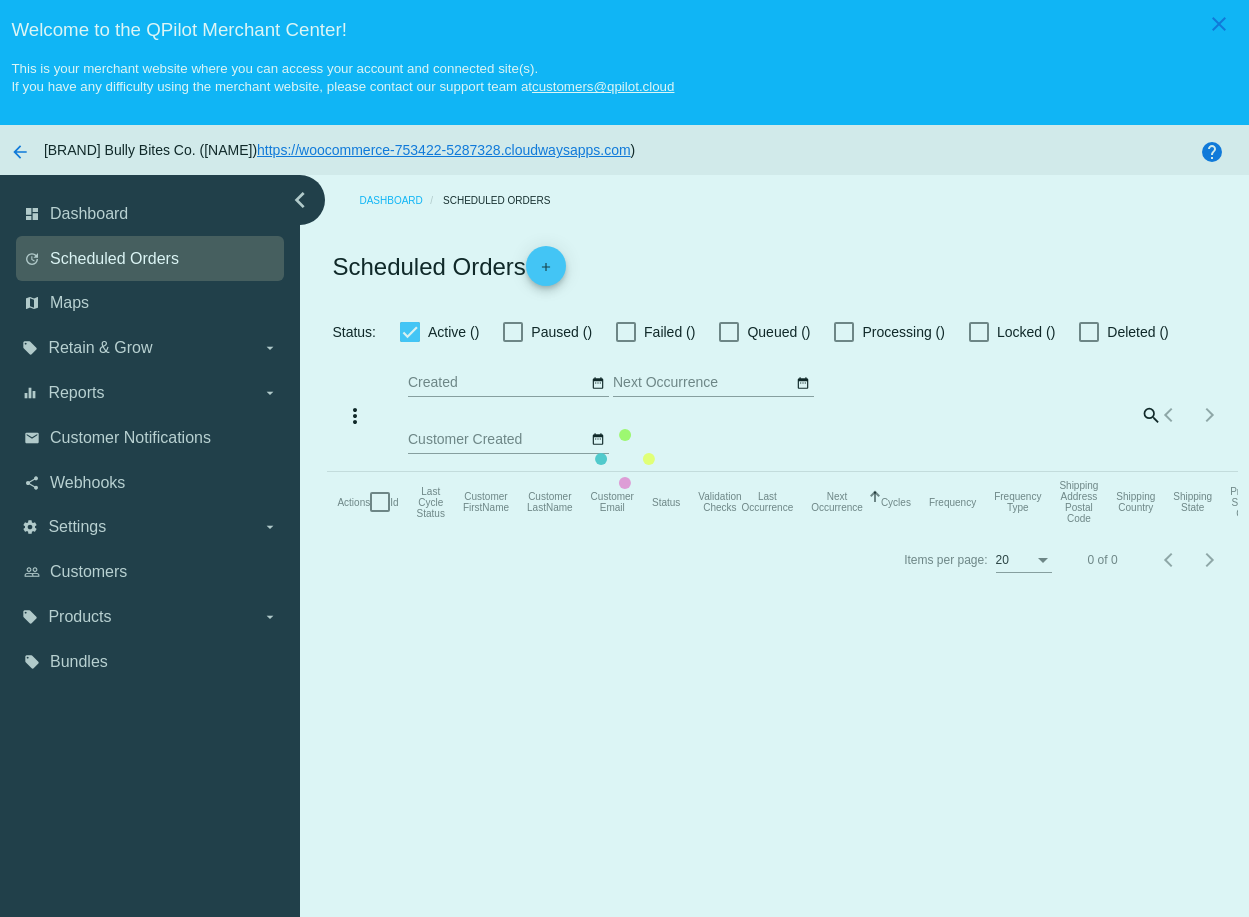 checkbox on "true" 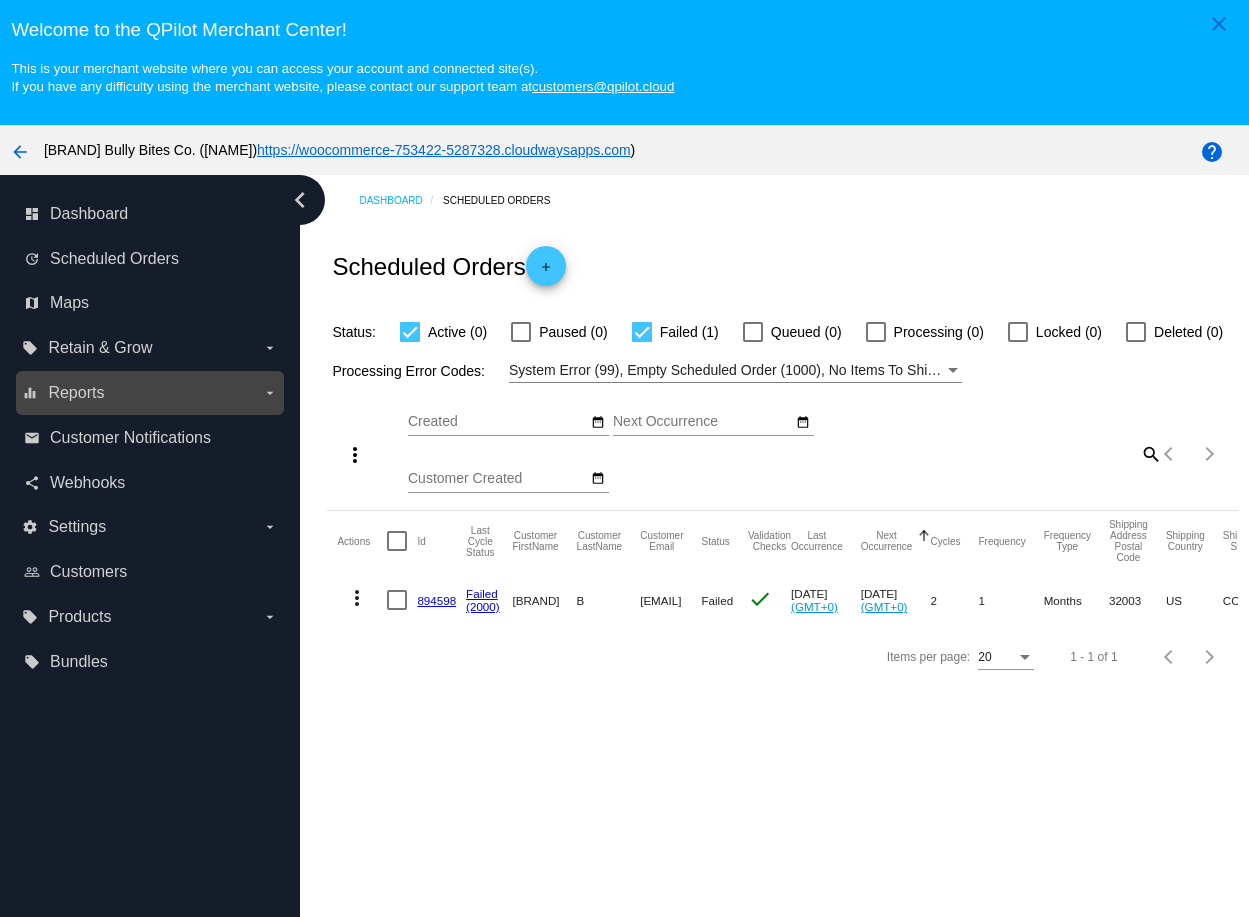 click on "equalizer
Reports
arrow_drop_down" at bounding box center (149, 393) 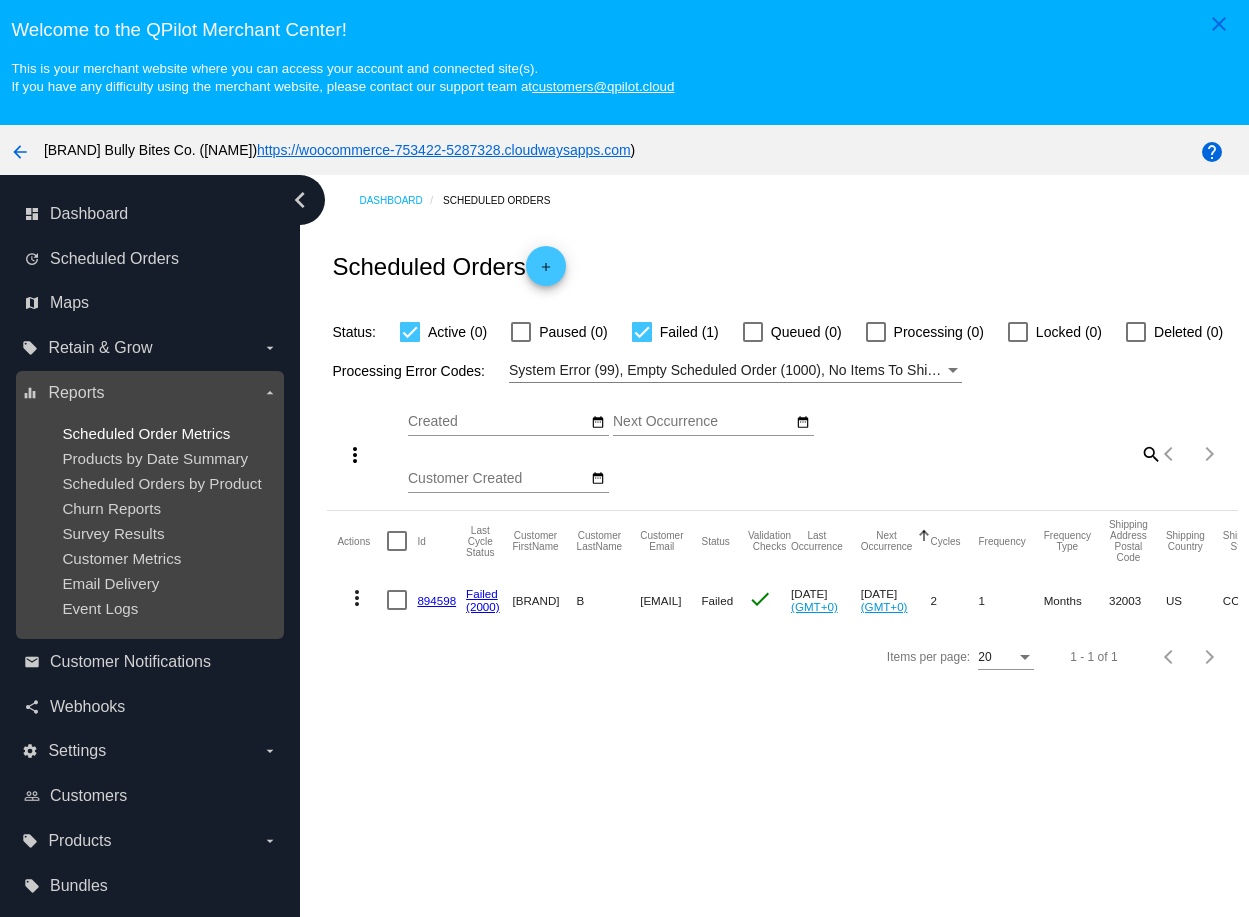 click on "Scheduled Order Metrics" at bounding box center [146, 433] 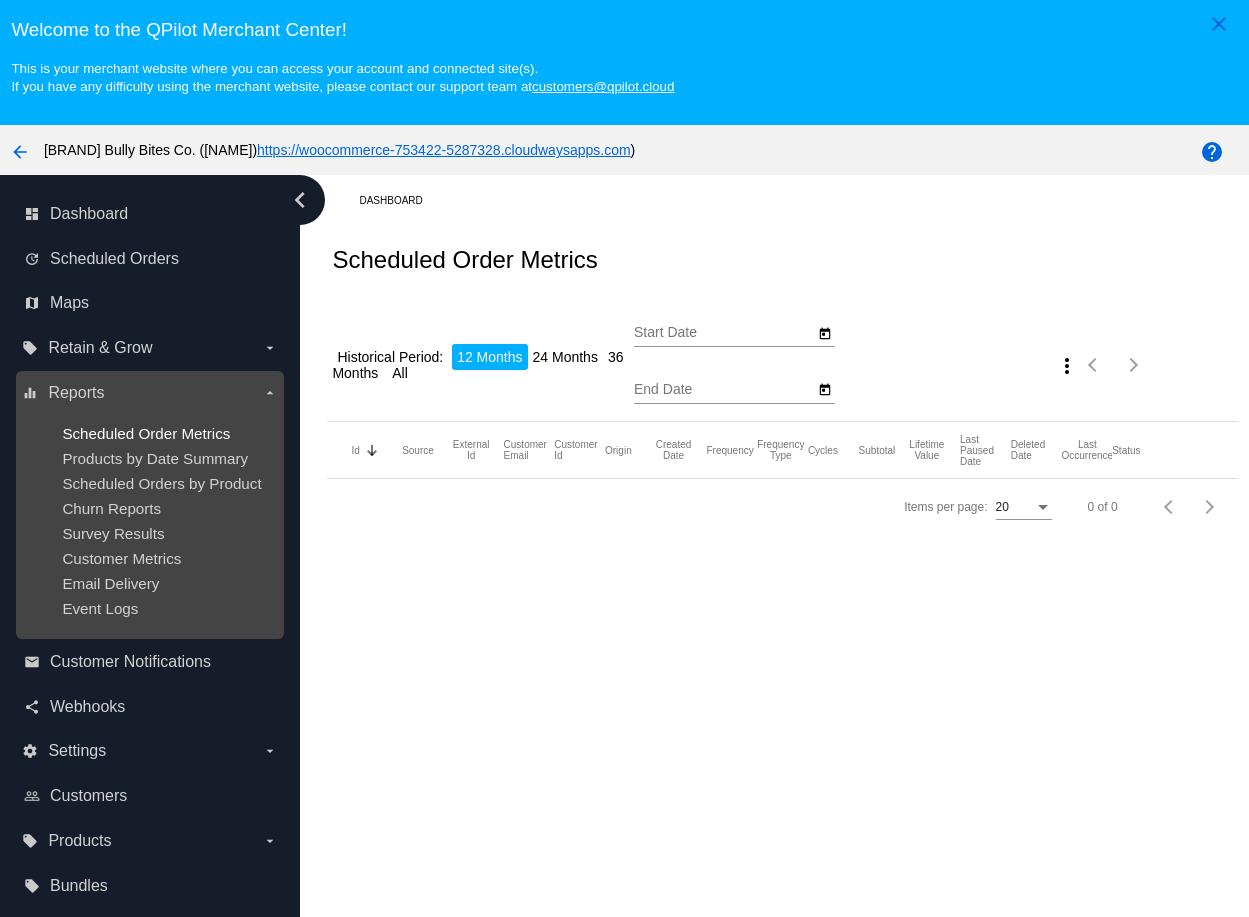 type on "8/8/2024" 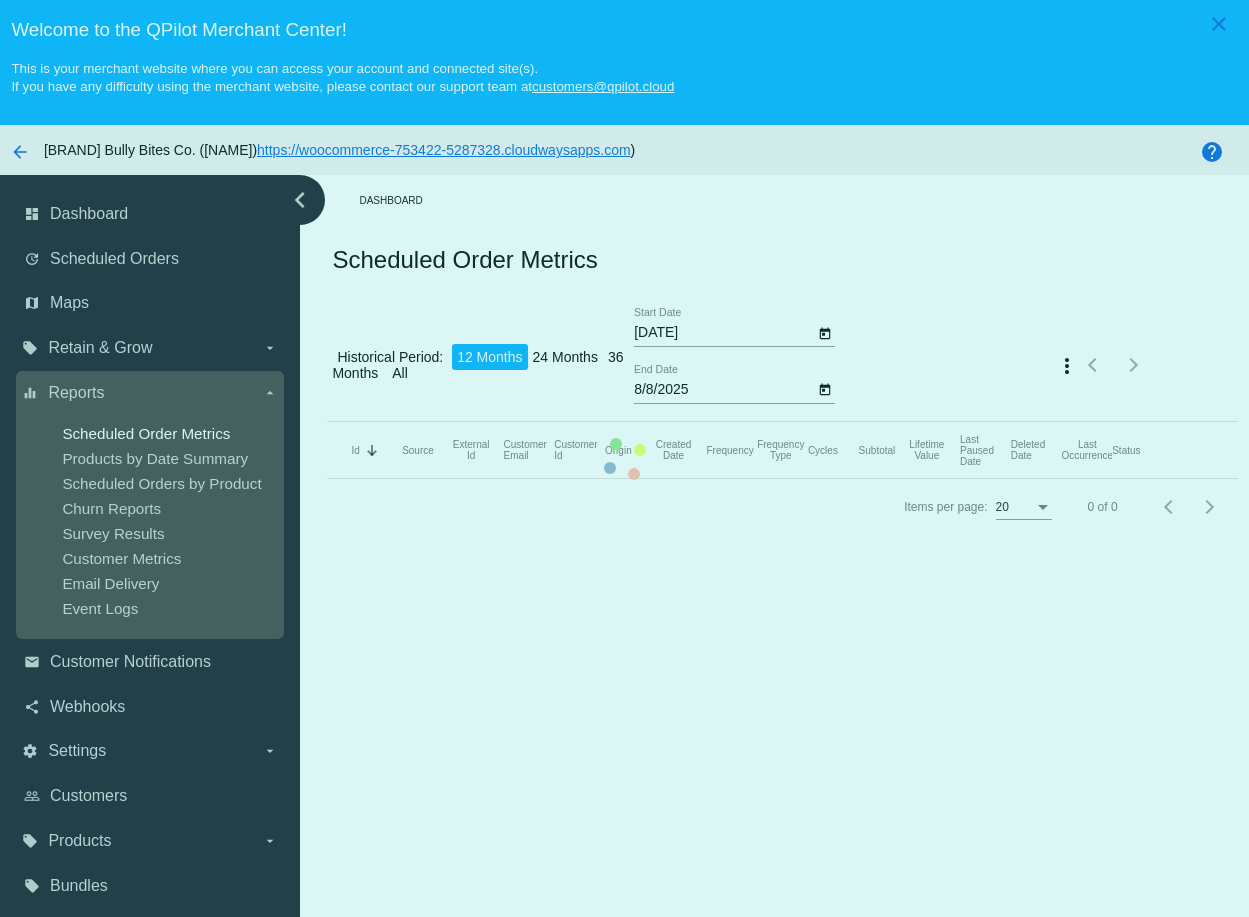 scroll, scrollTop: 125, scrollLeft: 0, axis: vertical 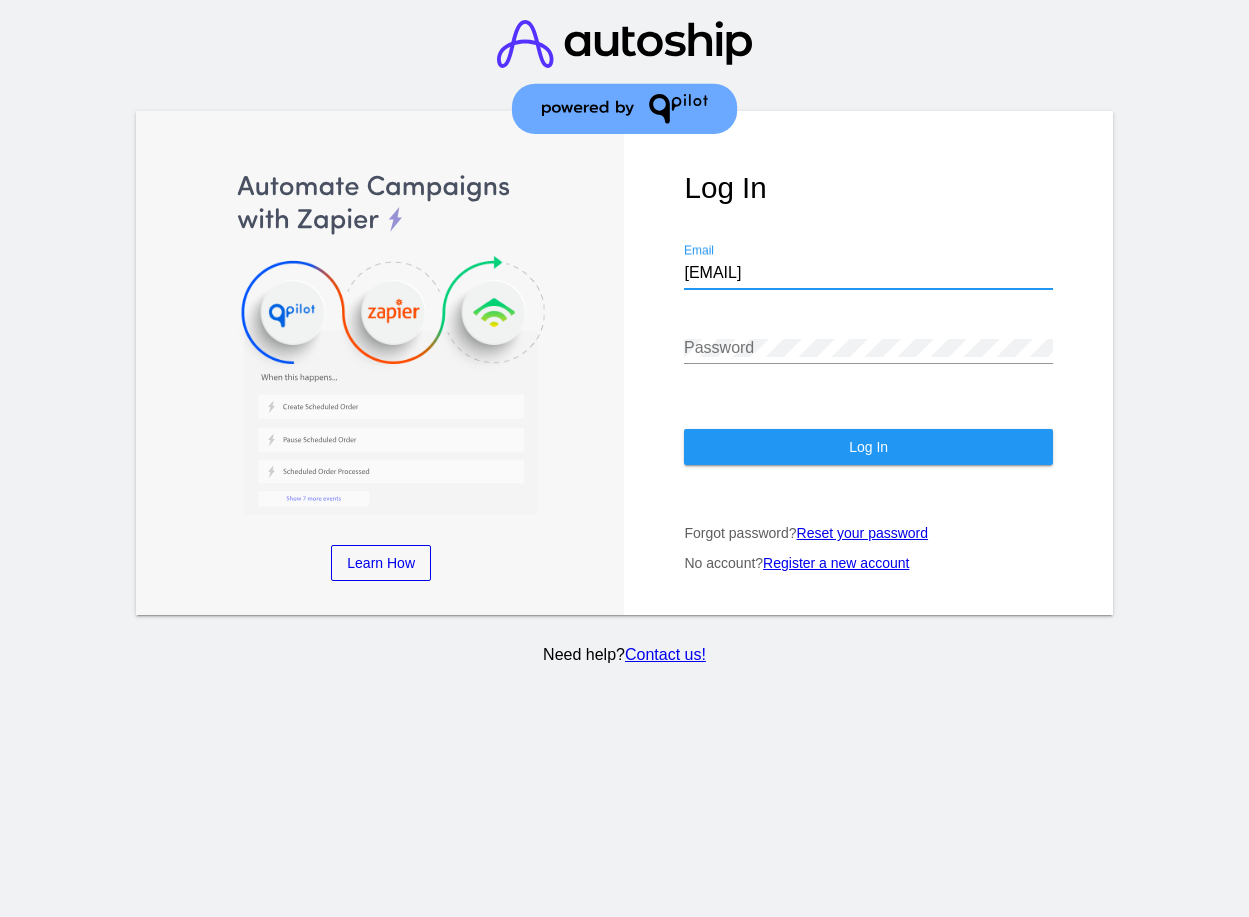 type on "[EMAIL]" 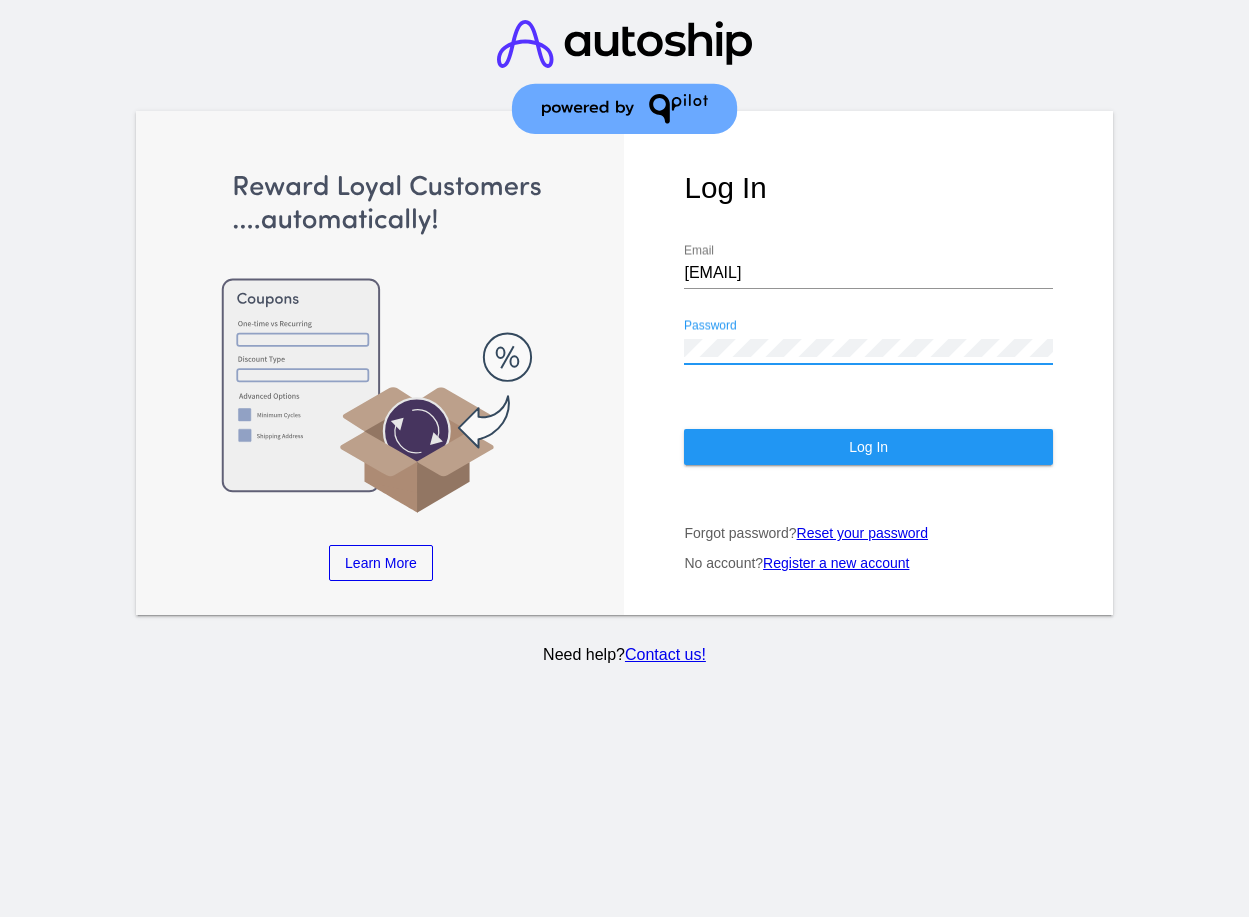 click on "Log In" 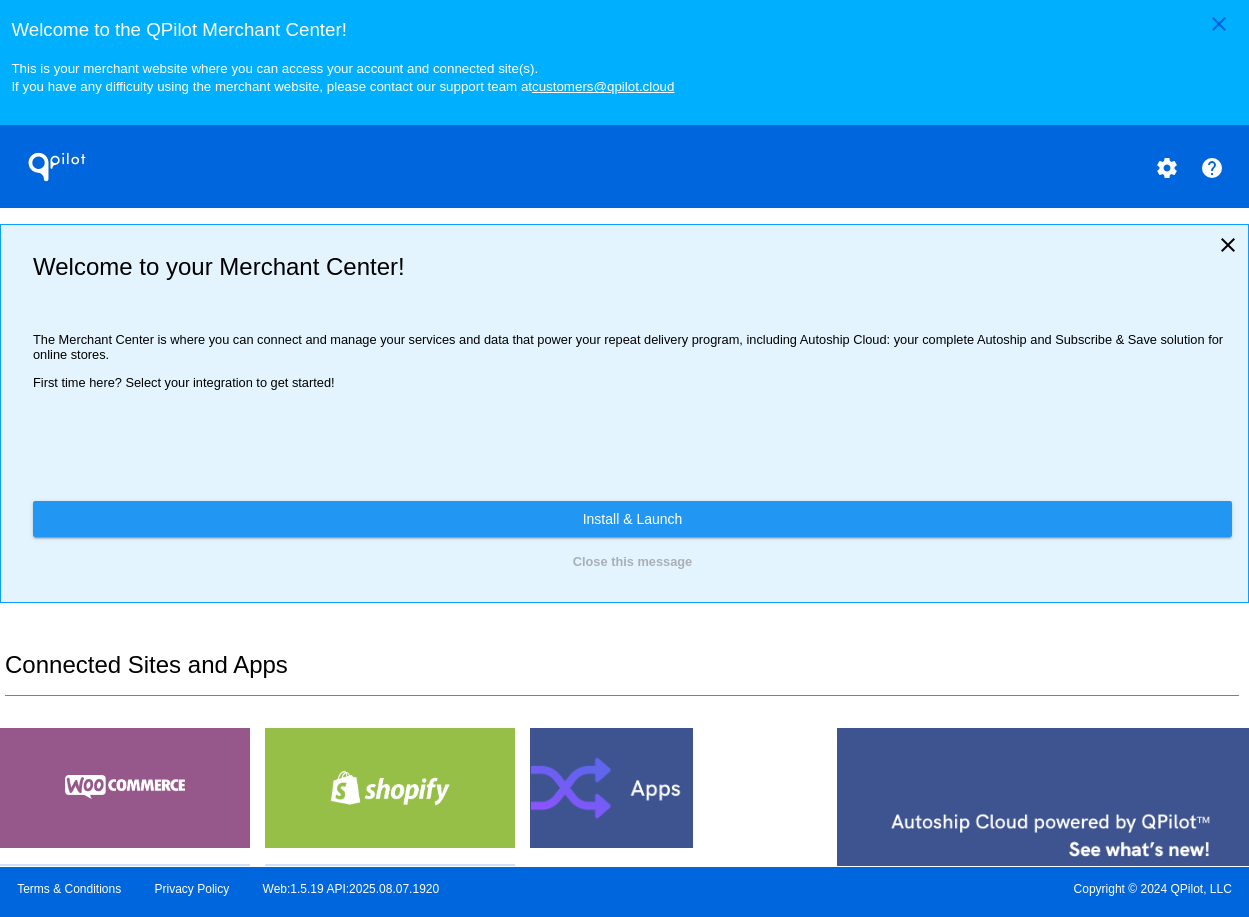 click on "Go to Dashboard" at bounding box center [313, 1076] 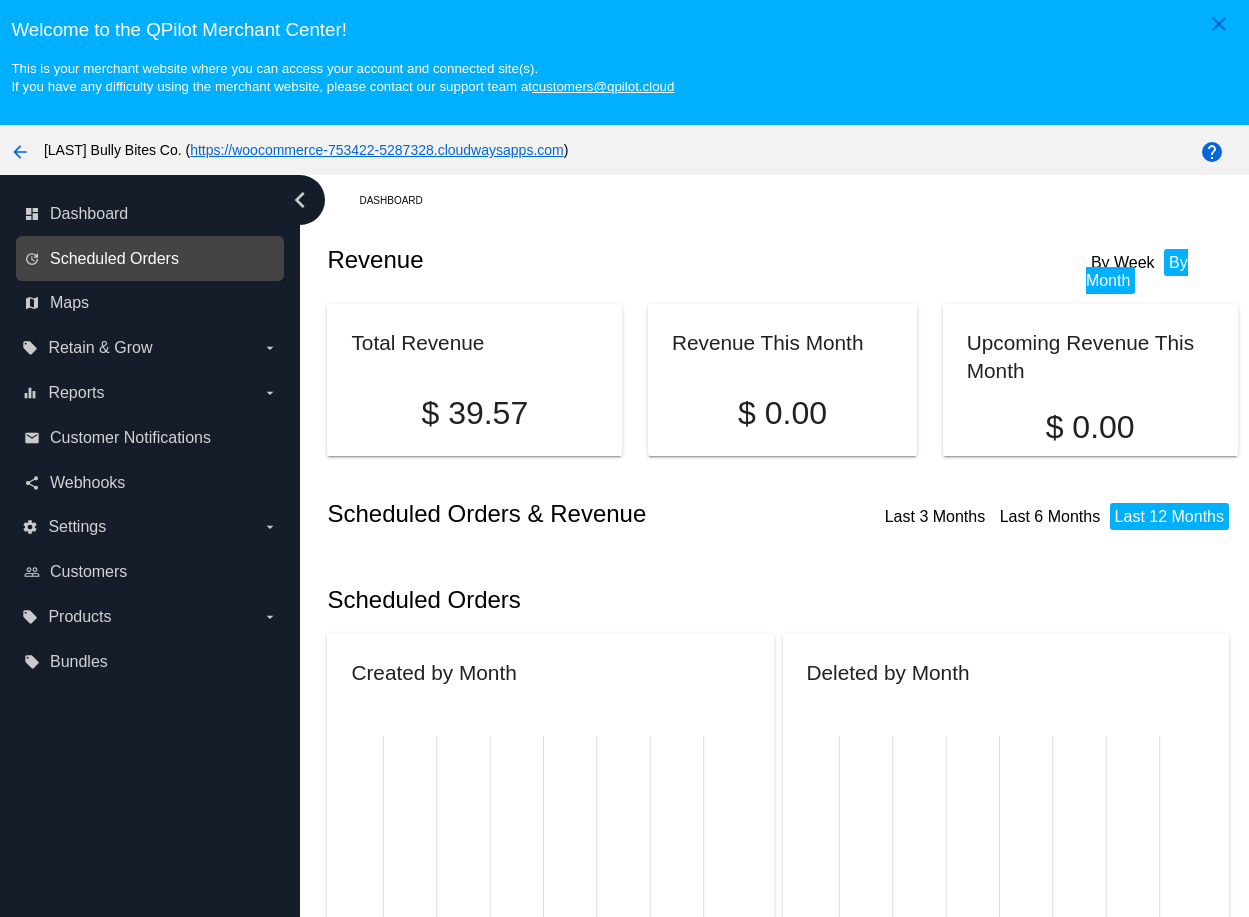 click on "Scheduled Orders" at bounding box center (114, 259) 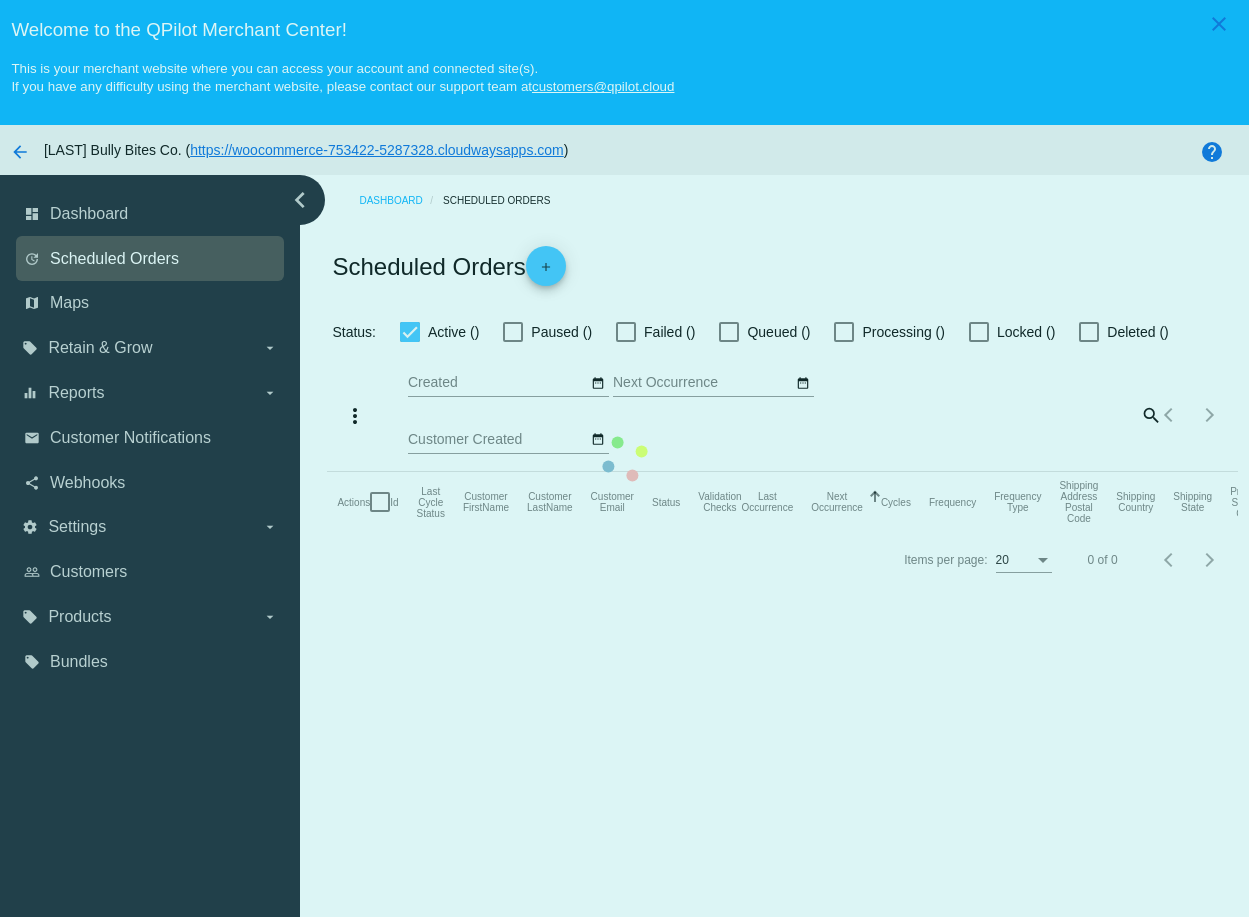 checkbox on "true" 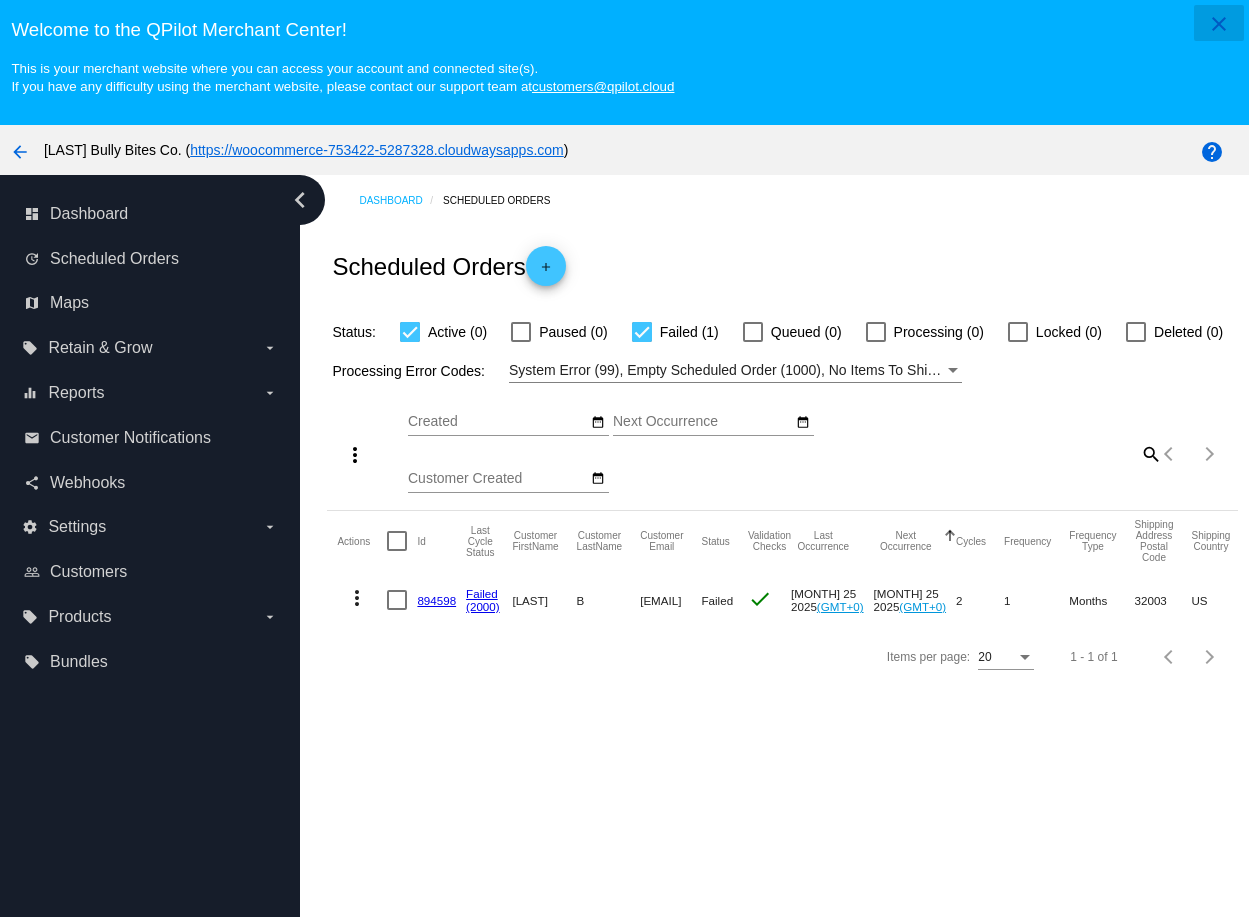 click on "close" at bounding box center [1219, 24] 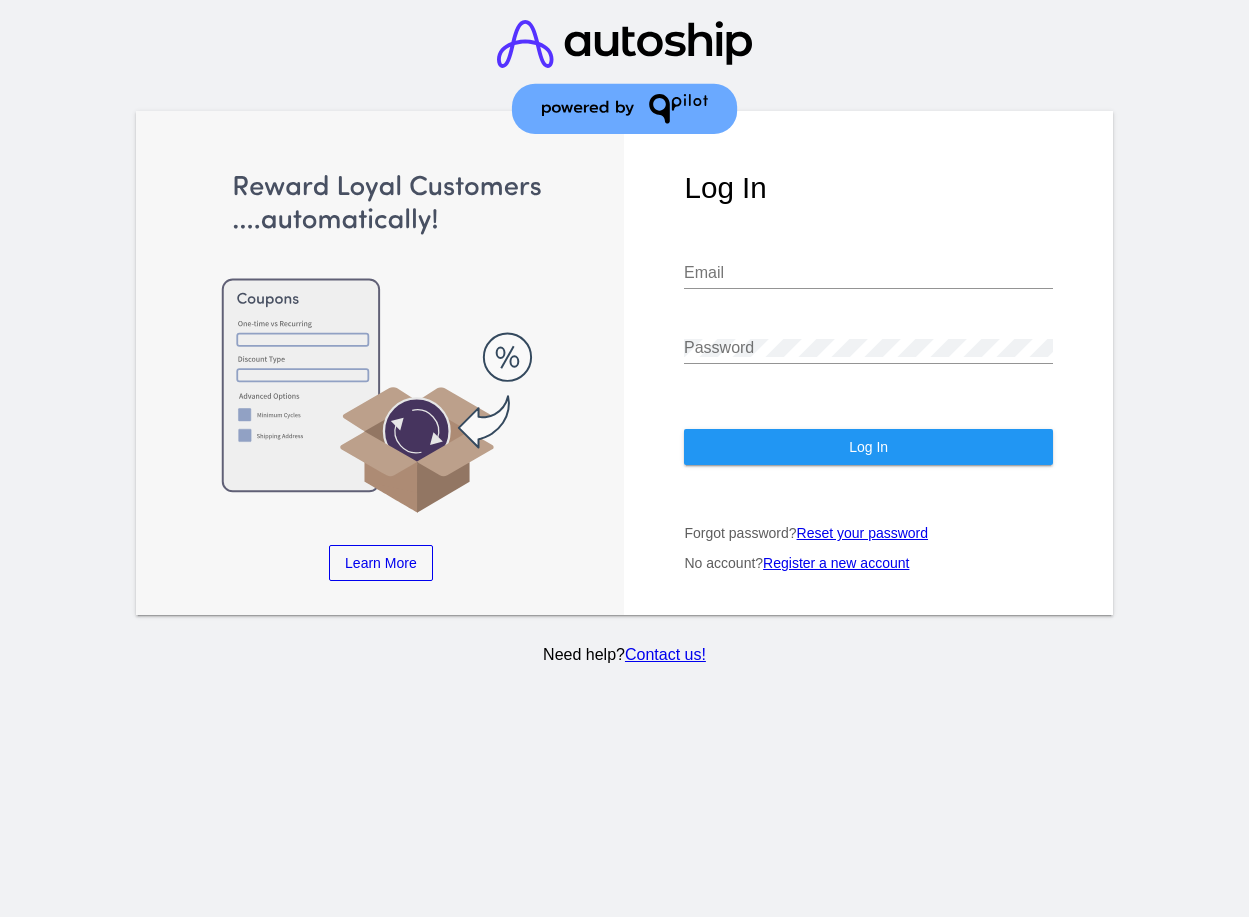 scroll, scrollTop: 0, scrollLeft: 0, axis: both 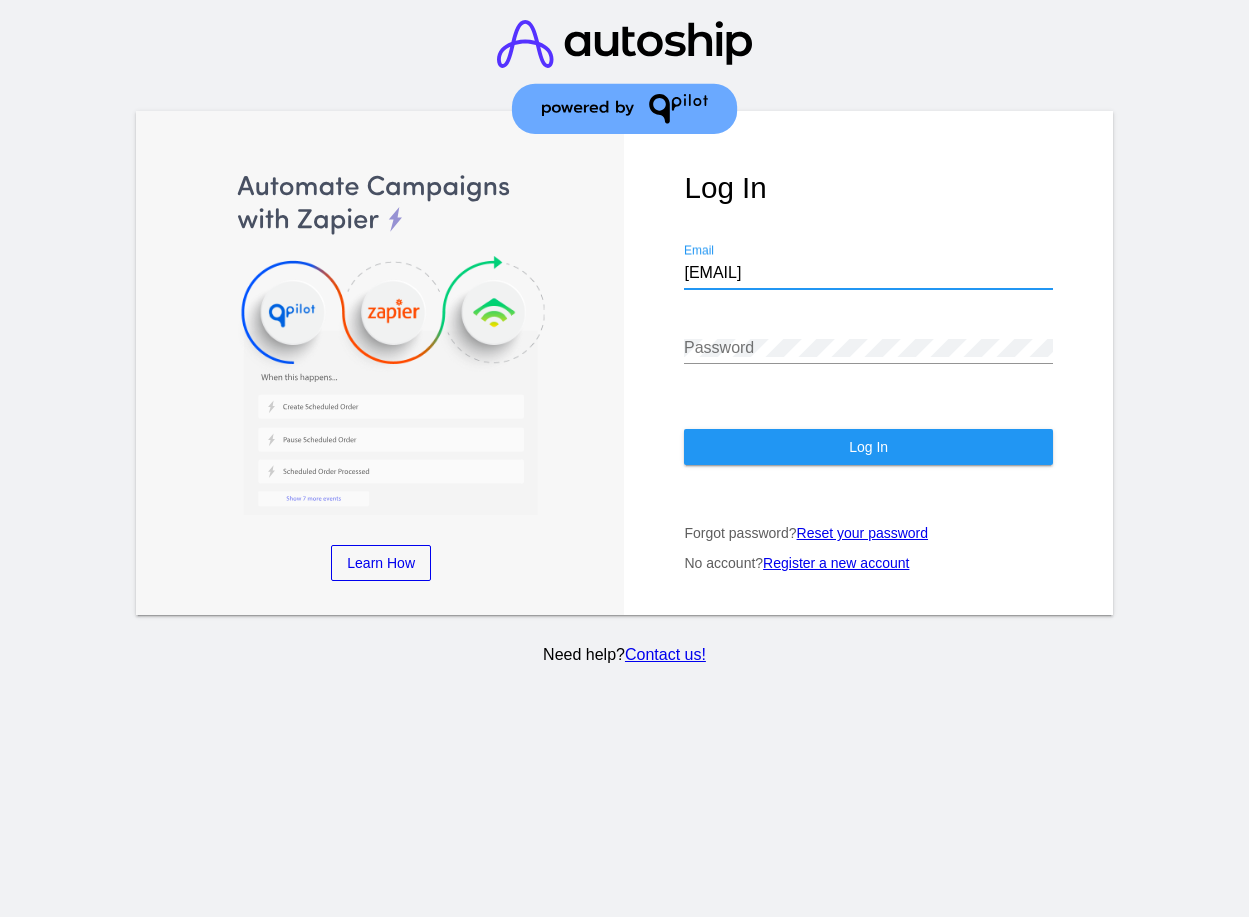 type on "[EMAIL]" 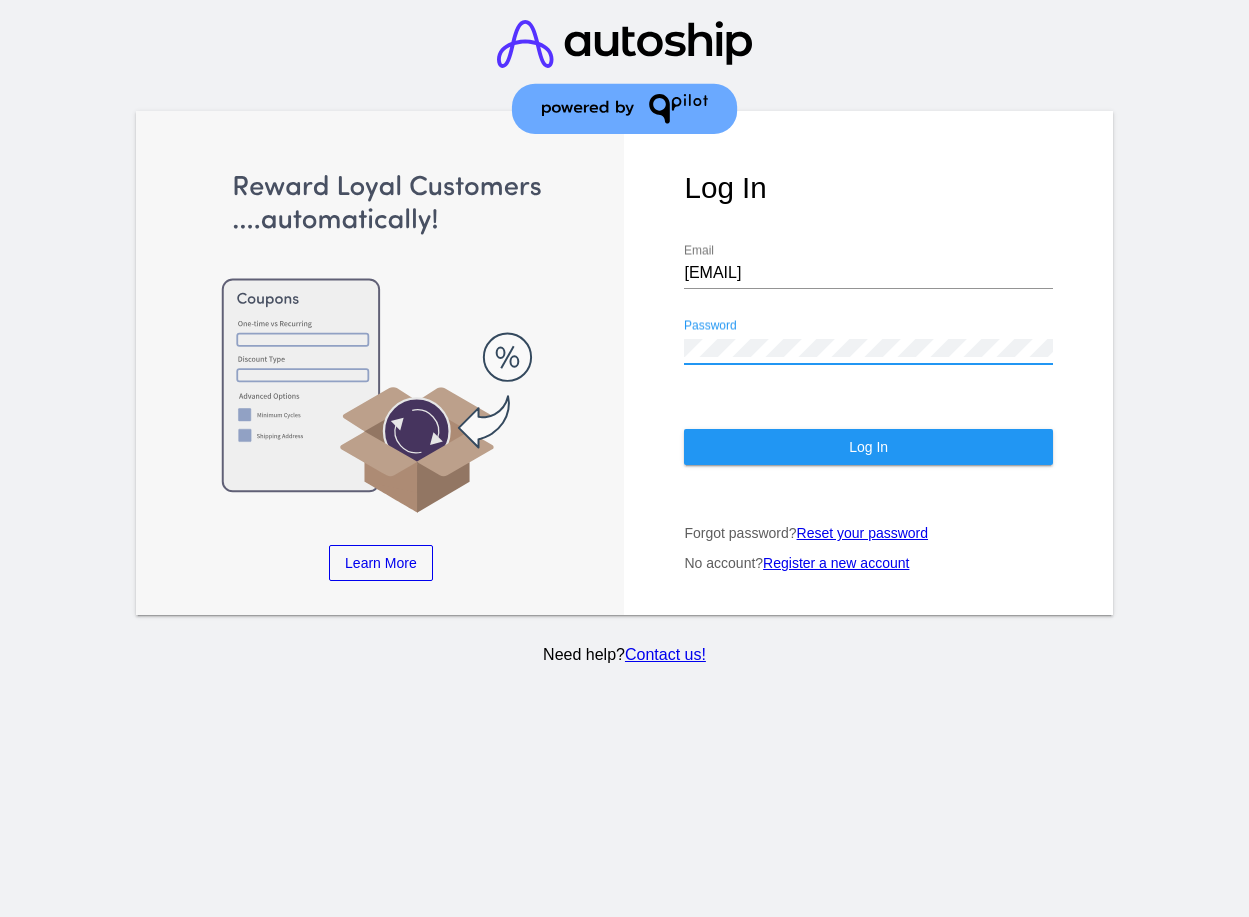 click on "Log In" 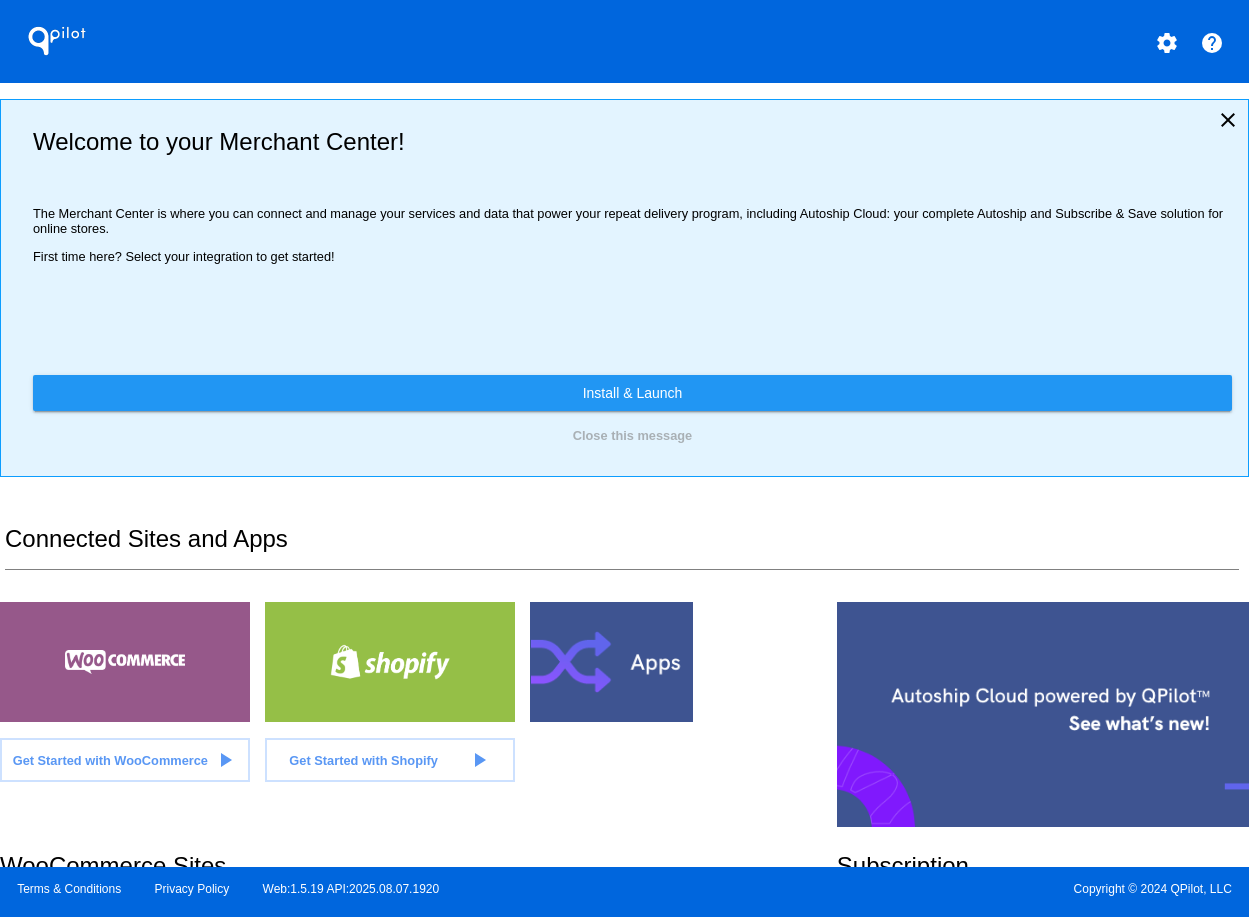 click on "Go to Dashboard" at bounding box center (313, 951) 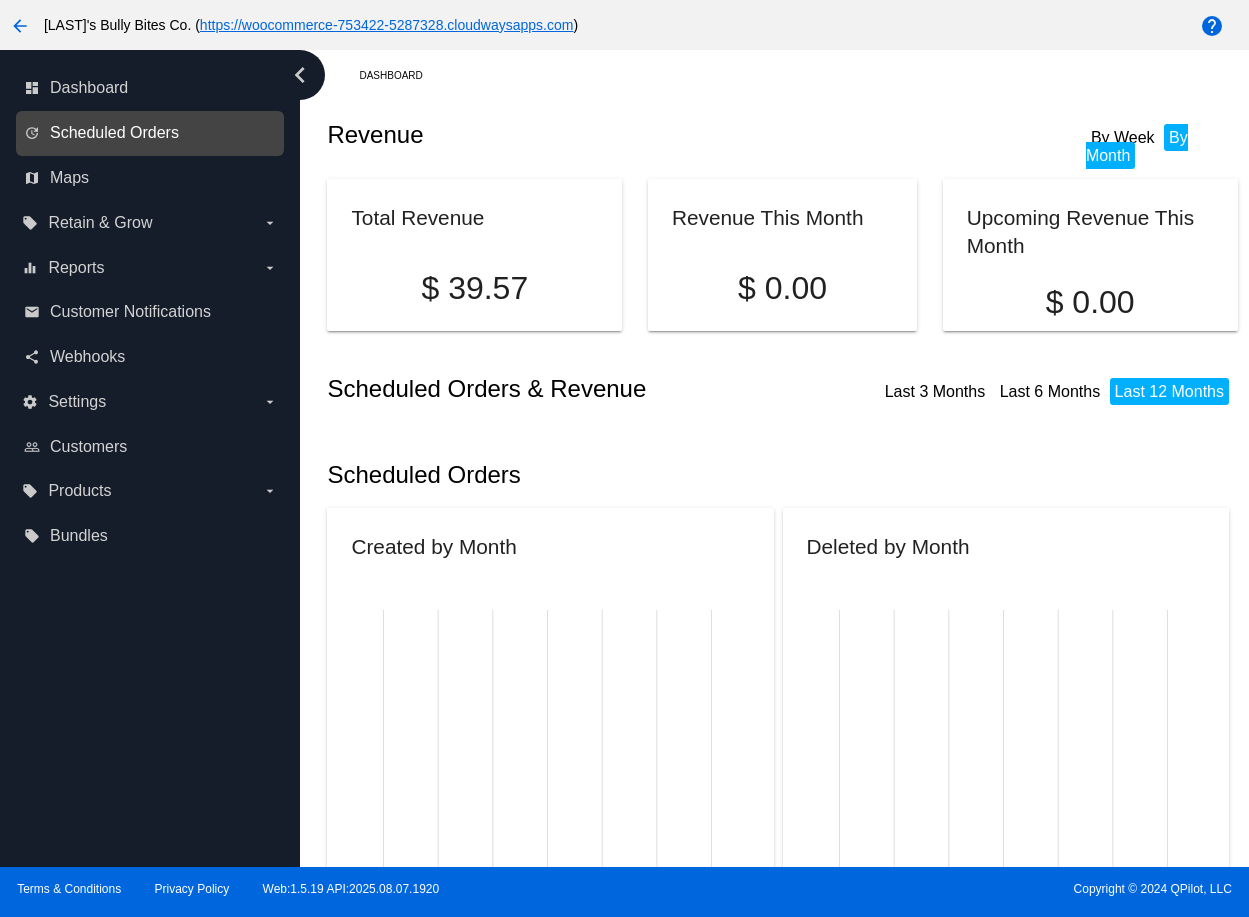 click on "Scheduled Orders" at bounding box center [114, 133] 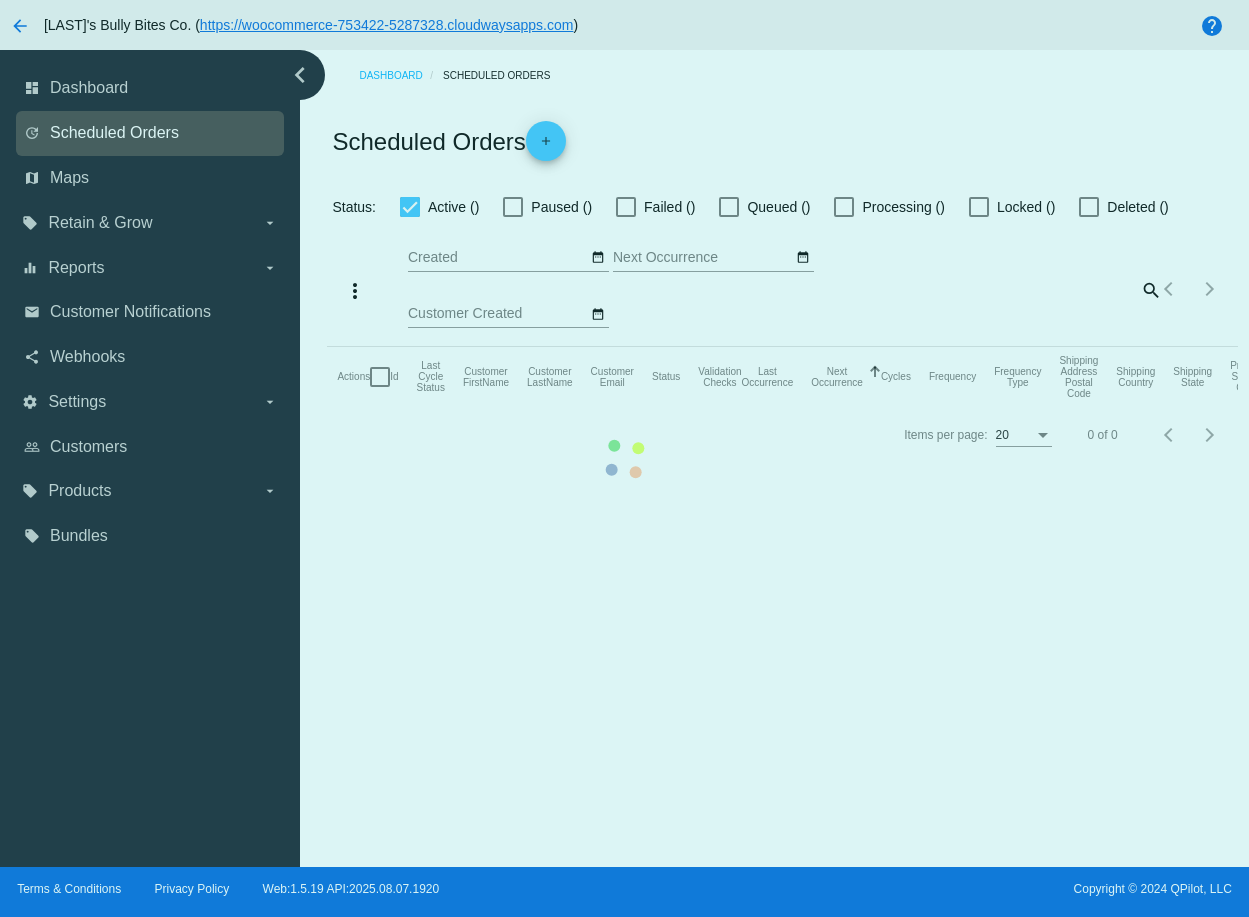 checkbox on "true" 